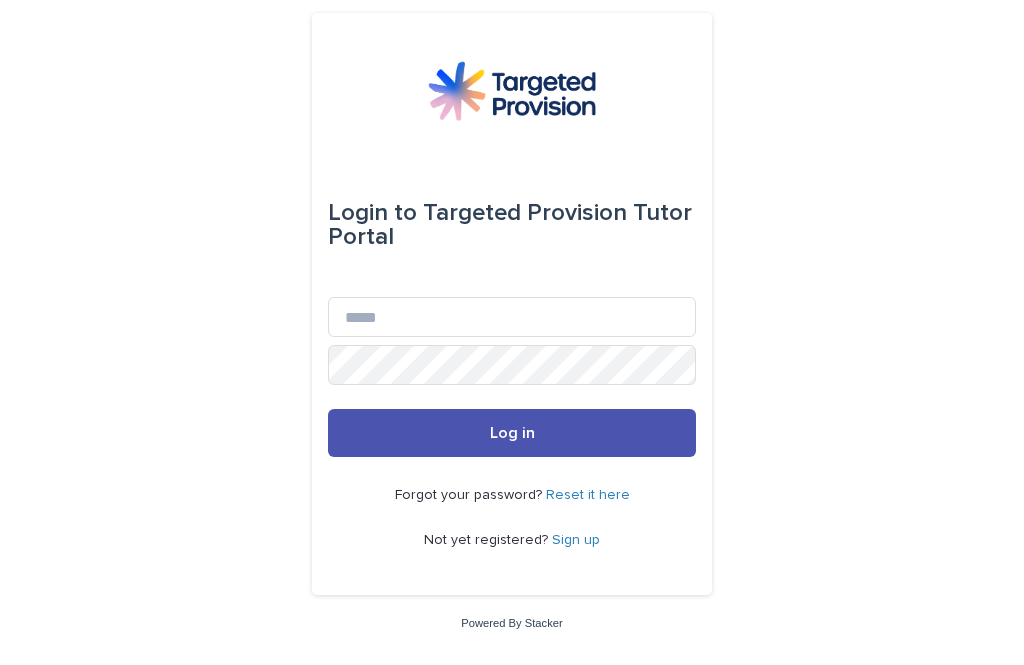 scroll, scrollTop: 0, scrollLeft: 0, axis: both 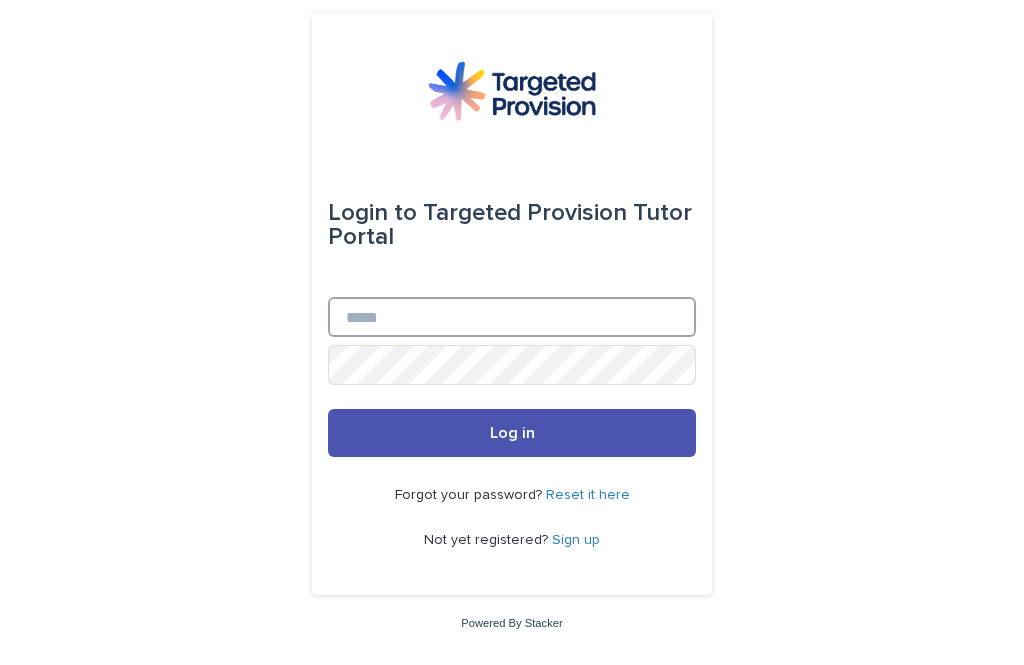 click on "Email" at bounding box center [512, 317] 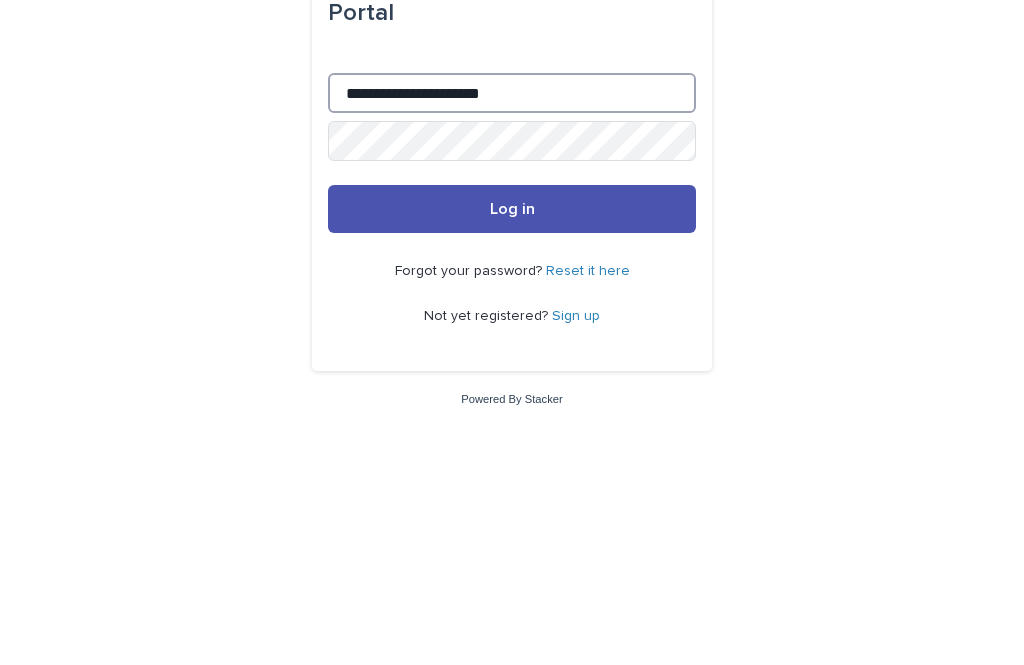 type on "**********" 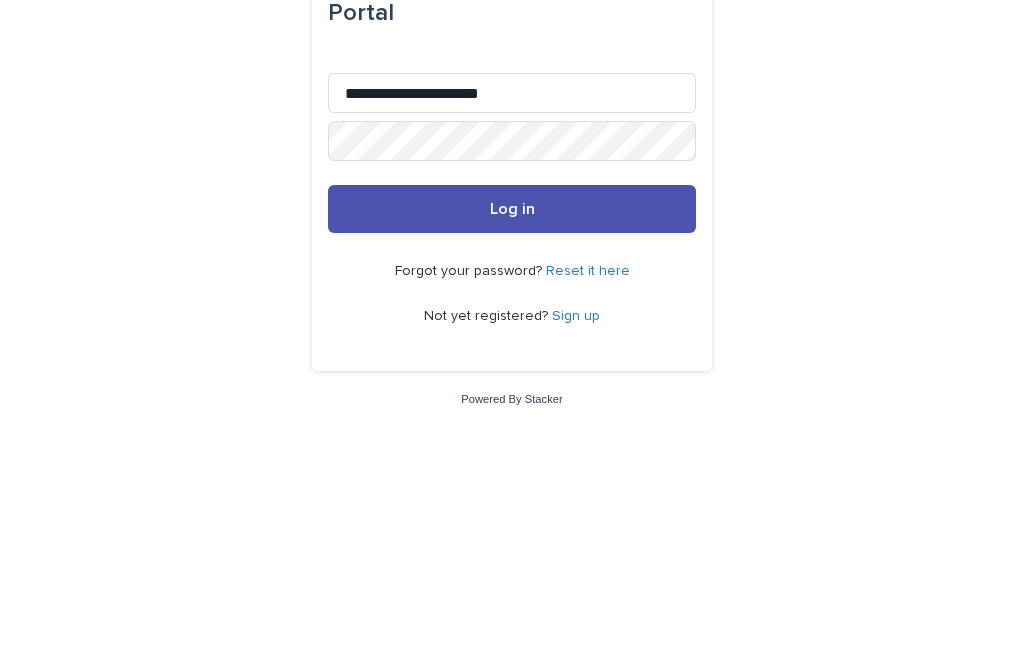 click on "Log in" at bounding box center [512, 433] 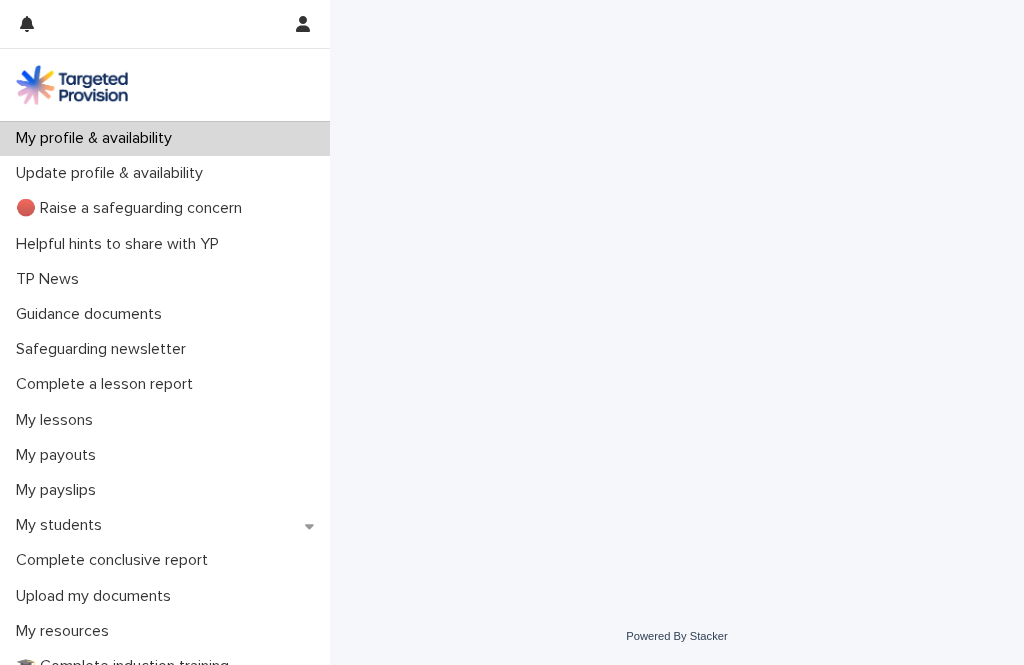 scroll, scrollTop: 0, scrollLeft: 0, axis: both 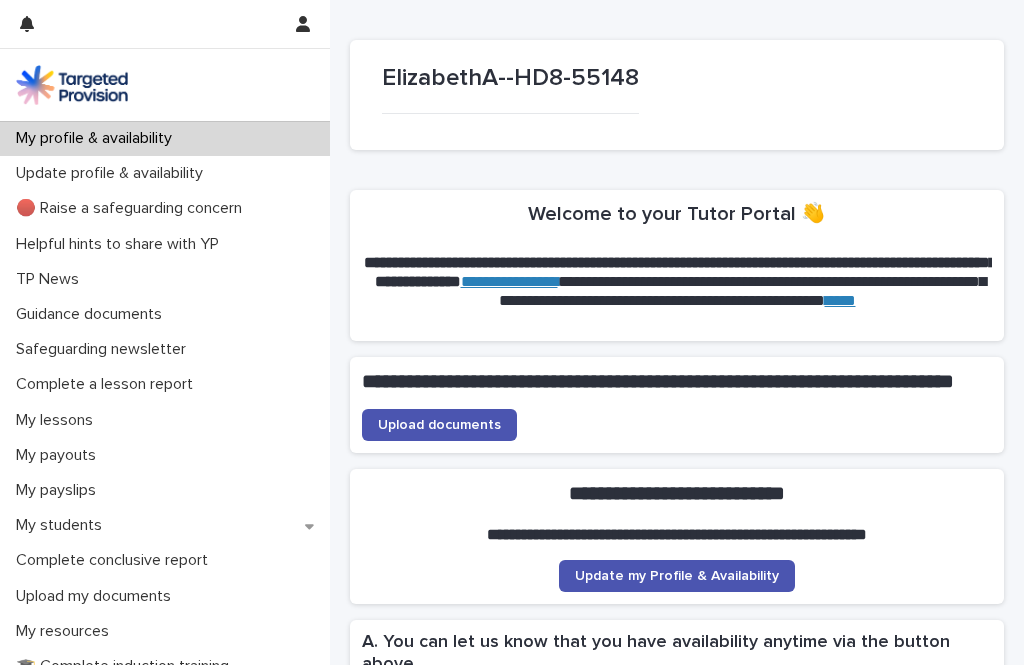 click on "Upload documents" at bounding box center [439, 425] 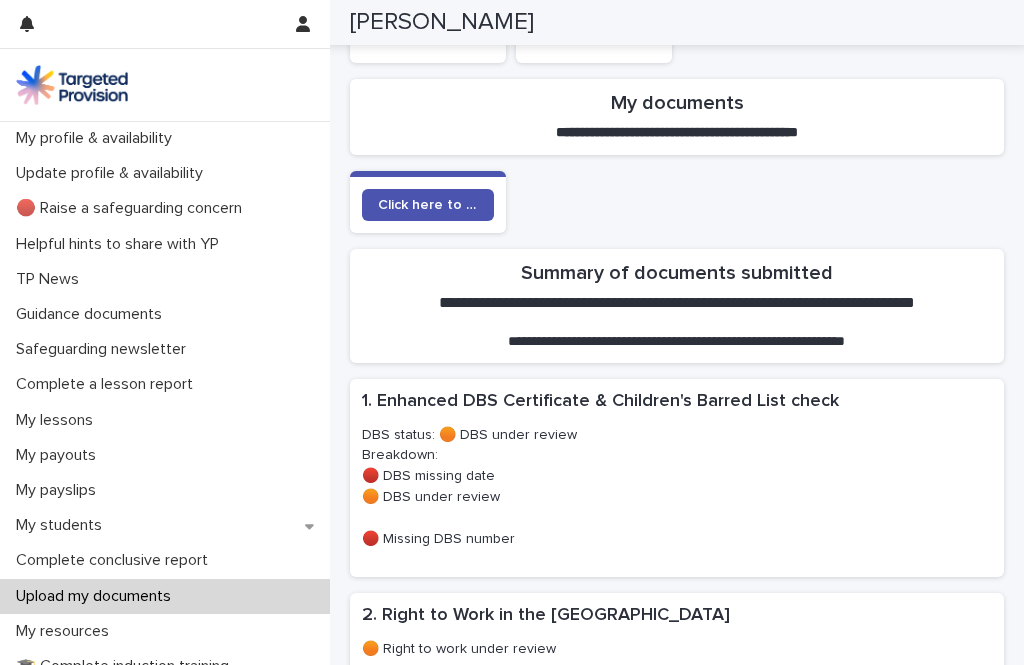 scroll, scrollTop: 327, scrollLeft: 0, axis: vertical 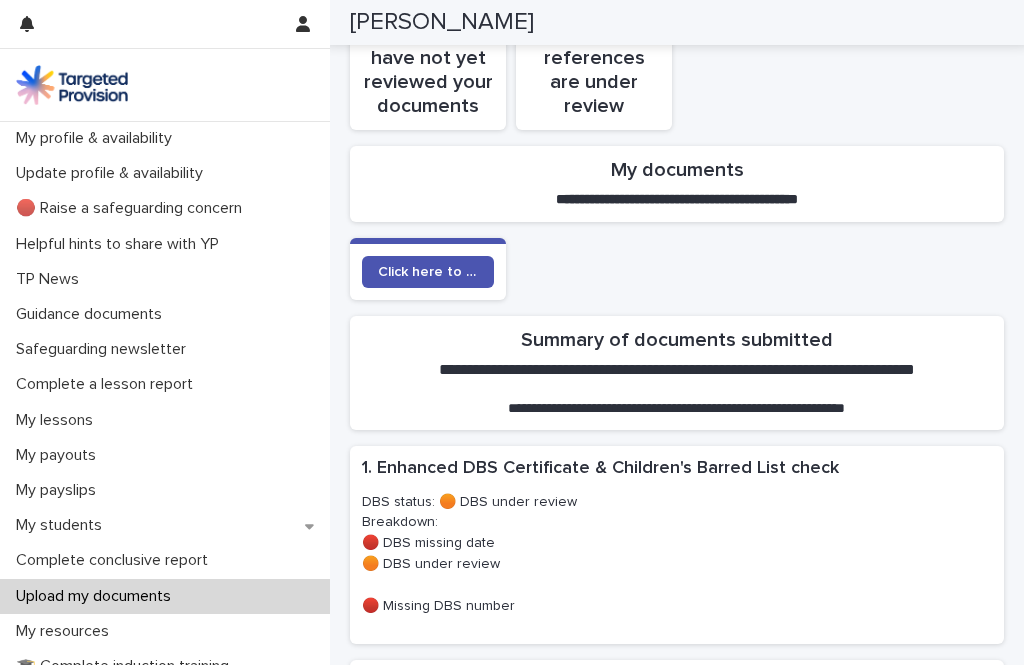 click on "Click here to submit documents" at bounding box center (428, 272) 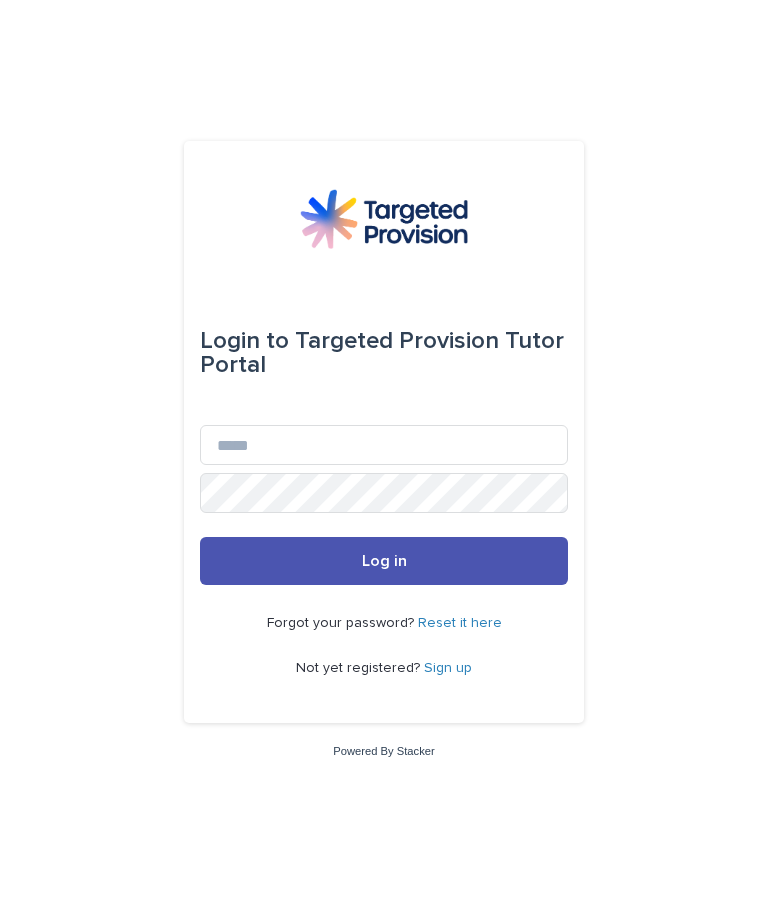 scroll, scrollTop: 0, scrollLeft: 0, axis: both 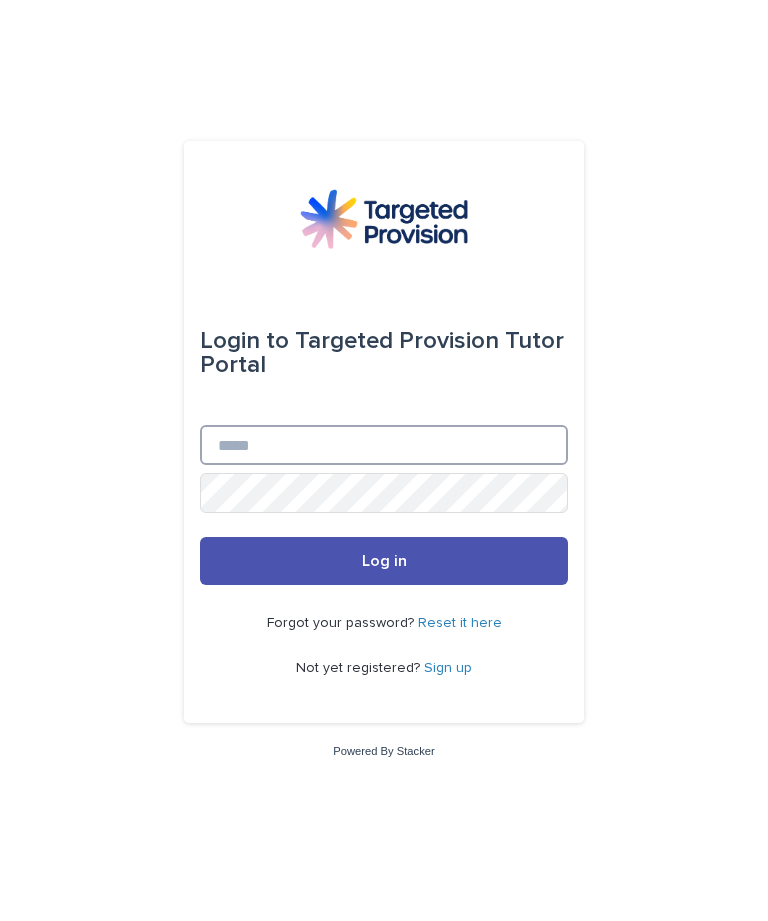 type on "**********" 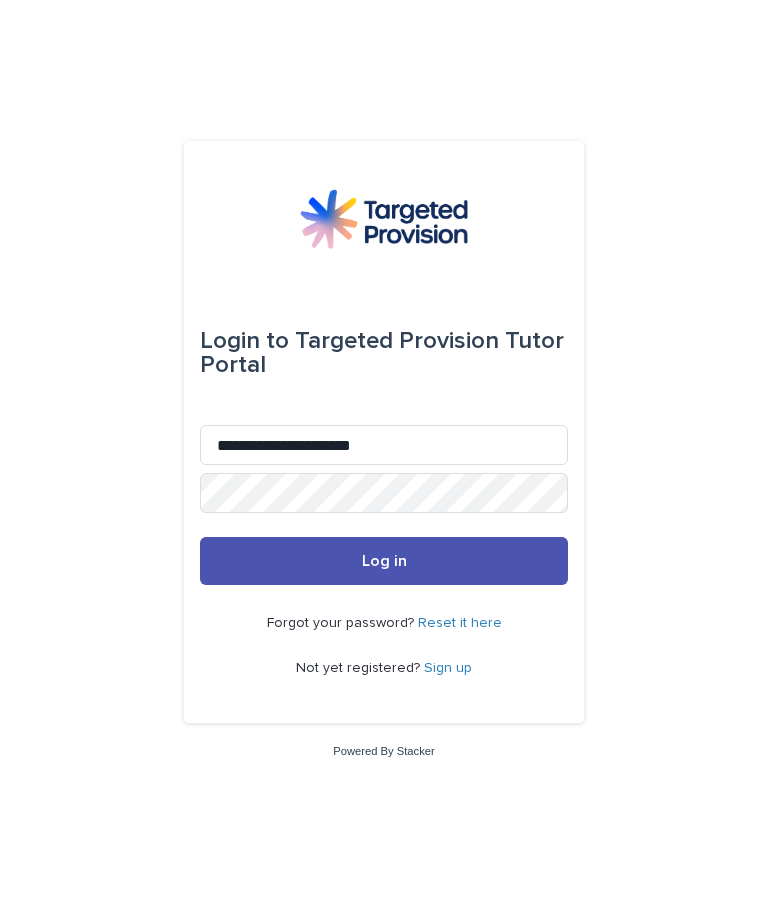 click on "Log in" at bounding box center [384, 561] 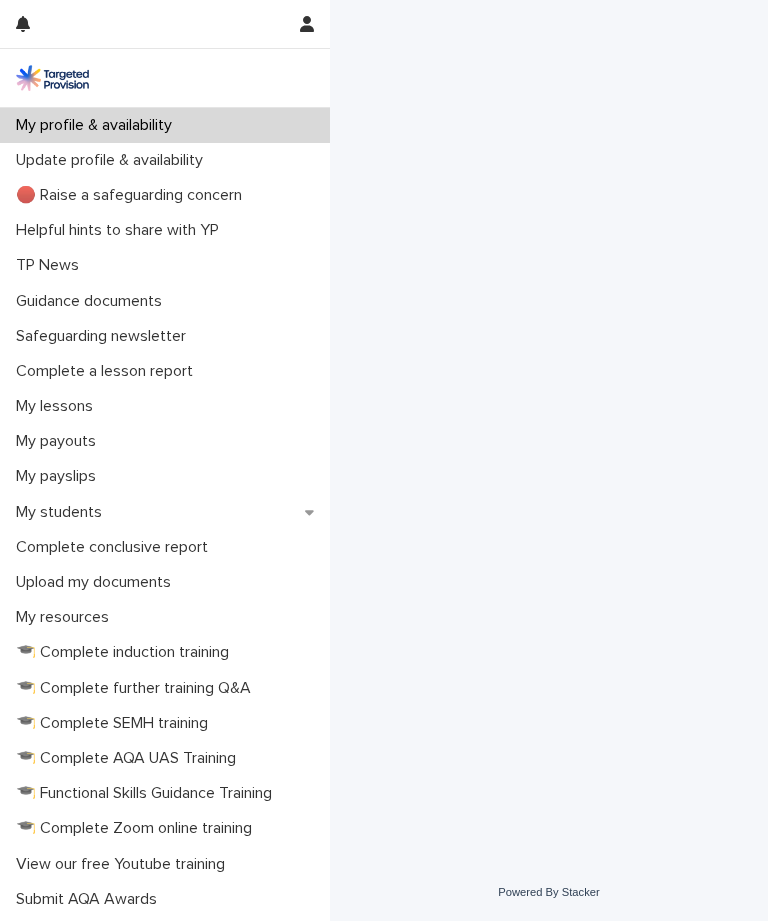 scroll, scrollTop: 0, scrollLeft: 0, axis: both 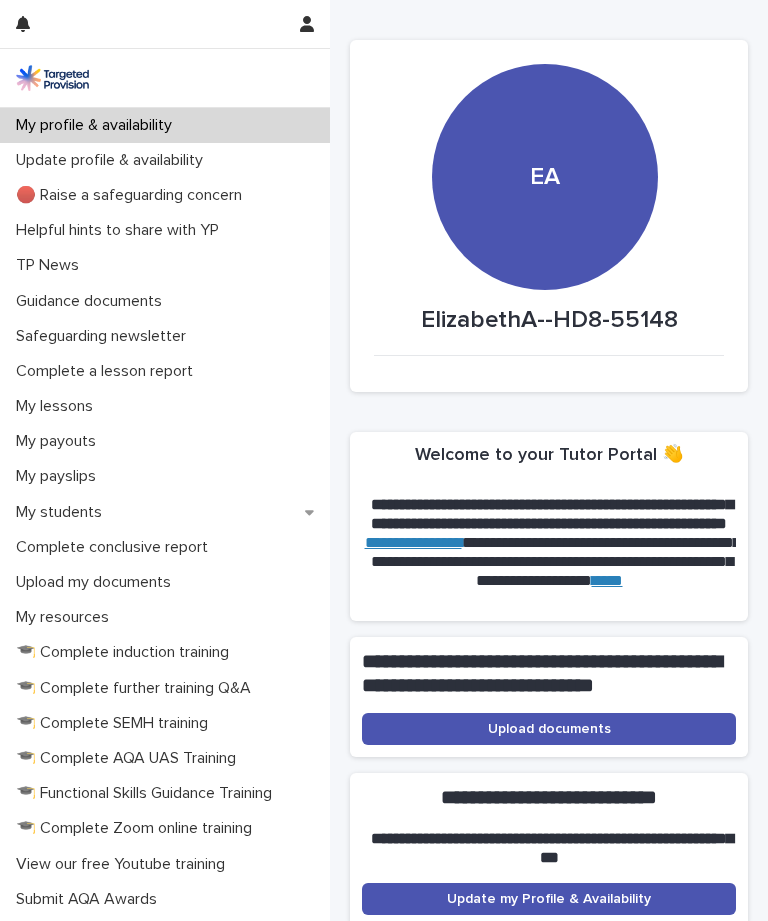 click on "Upload documents" 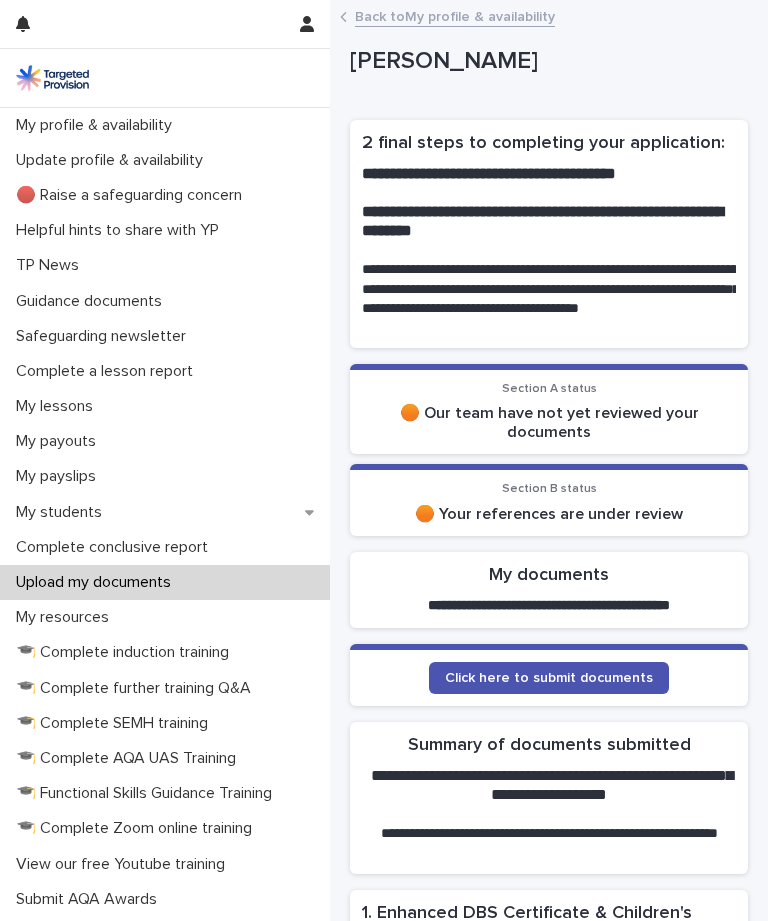 click on "Click here to submit documents" at bounding box center [549, 678] 